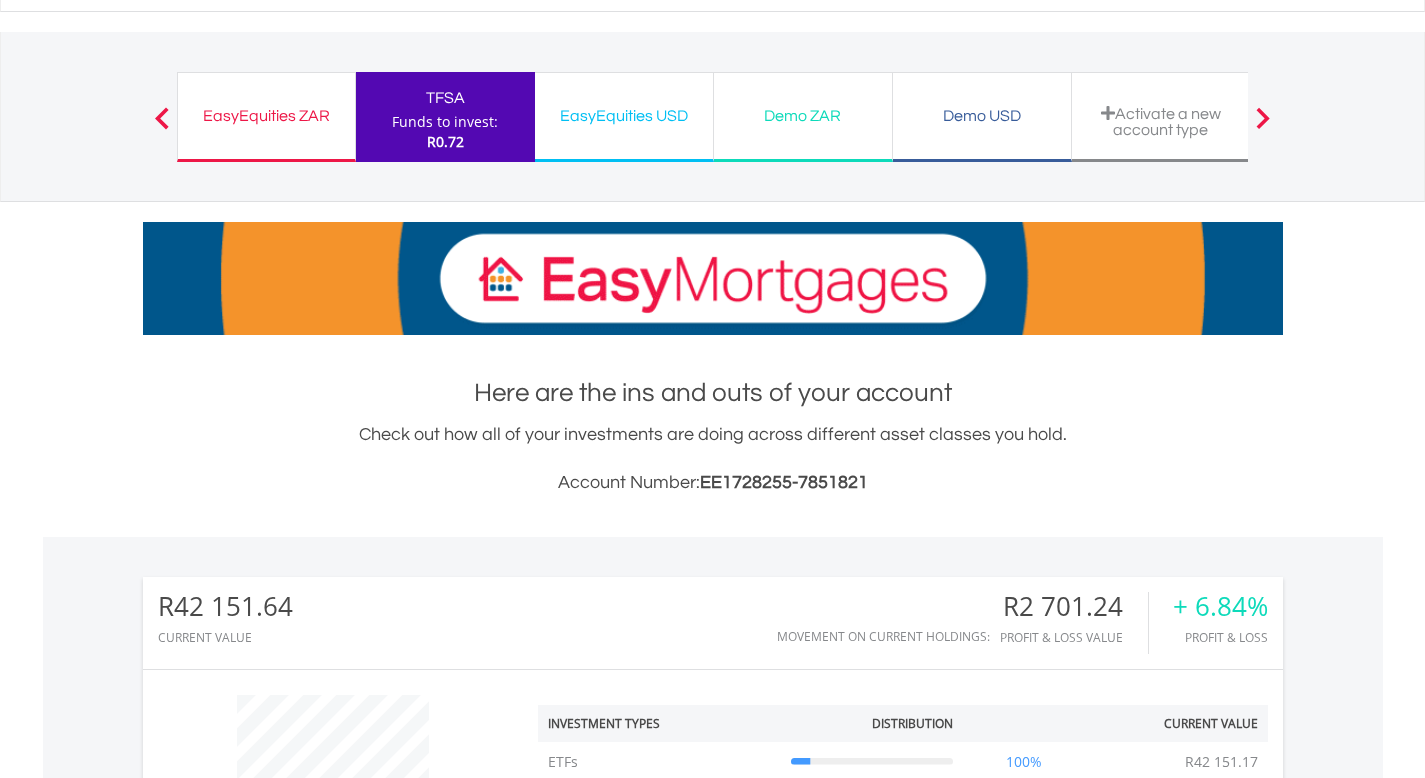 scroll, scrollTop: 99, scrollLeft: 0, axis: vertical 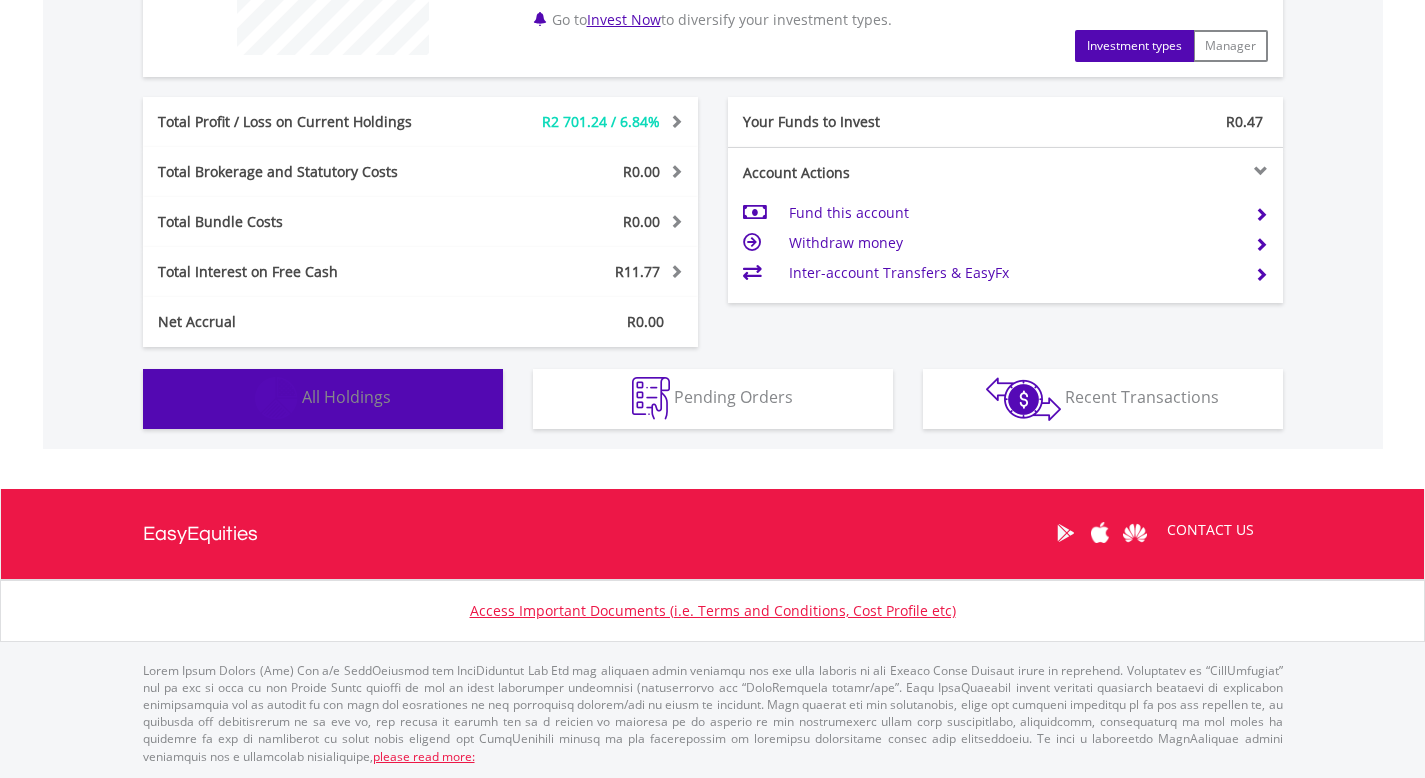 click on "Holdings
All Holdings" at bounding box center [323, 399] 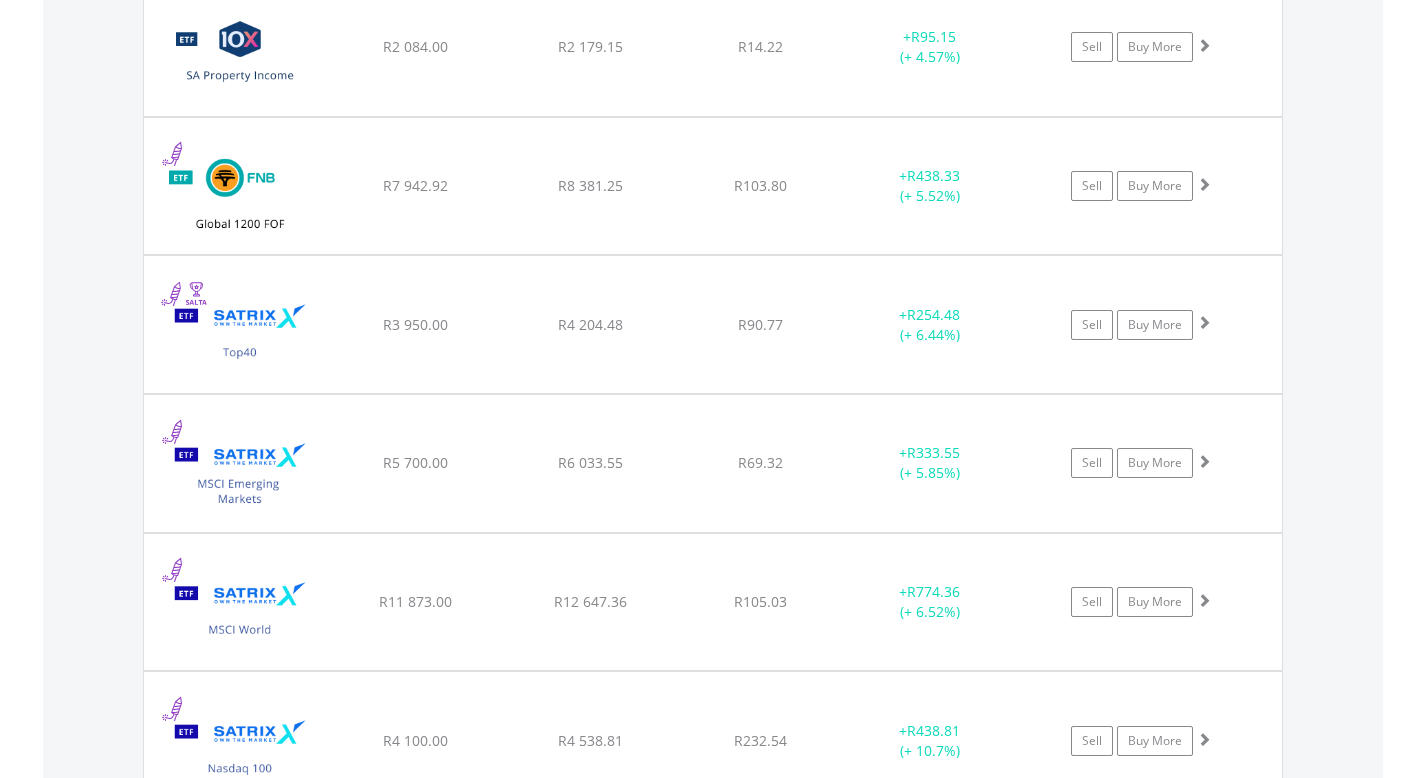 scroll, scrollTop: 1533, scrollLeft: 0, axis: vertical 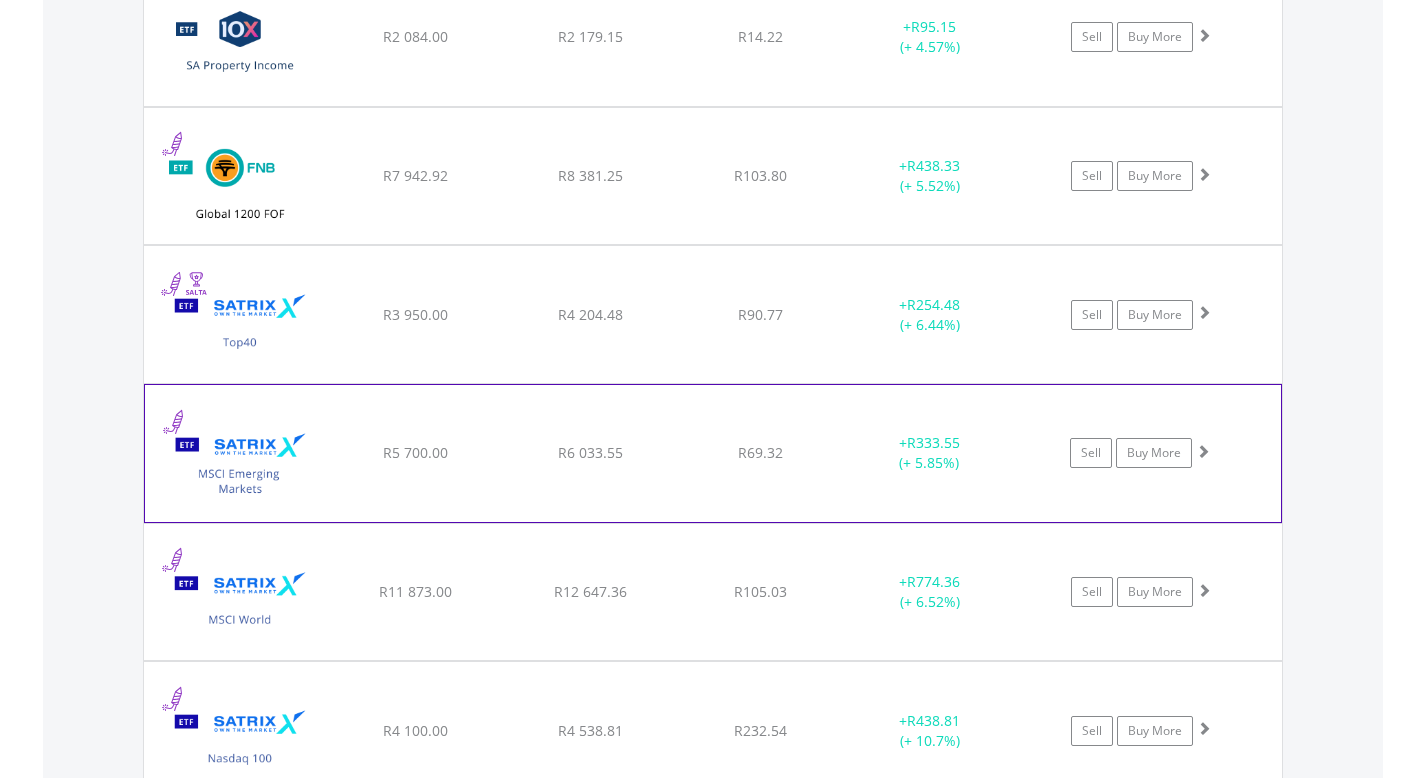 click at bounding box center (171, 422) 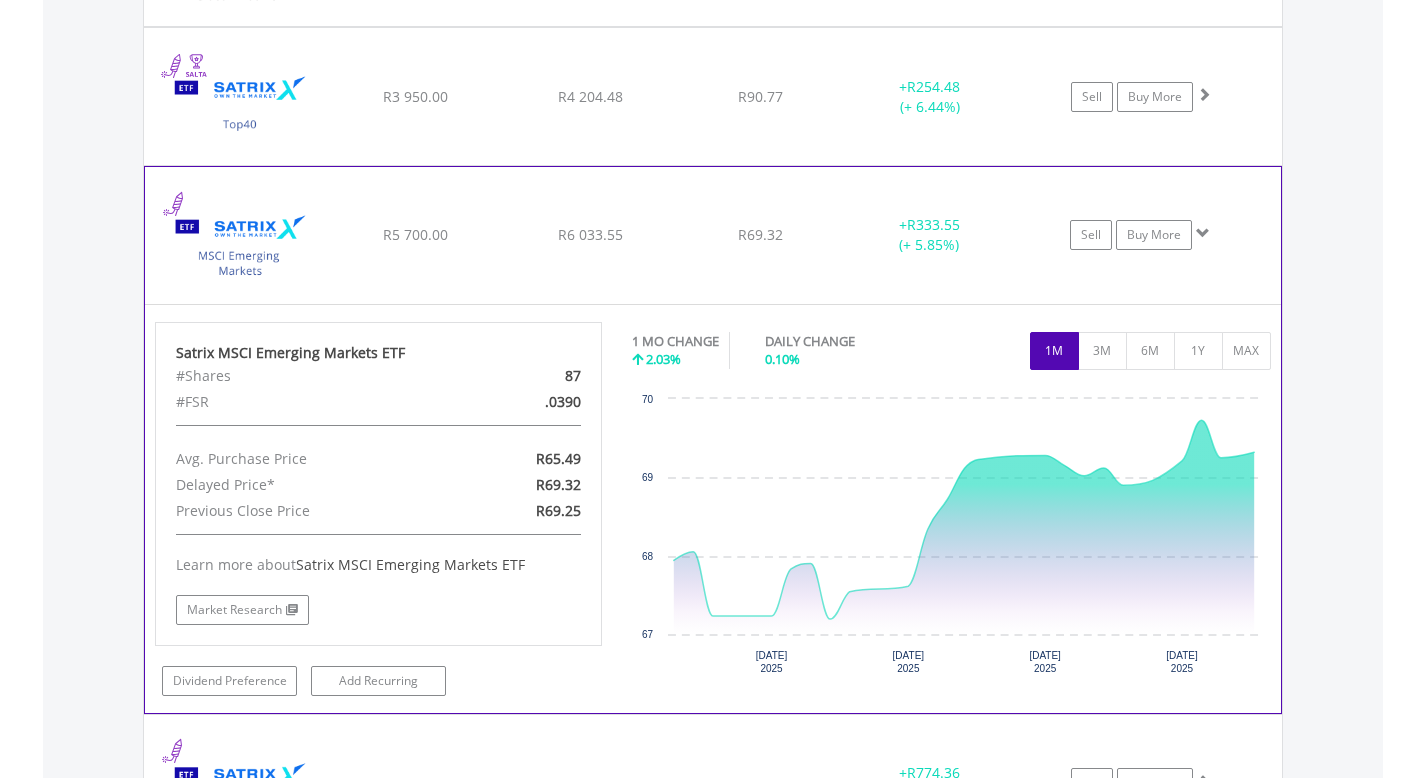 scroll, scrollTop: 1724, scrollLeft: 0, axis: vertical 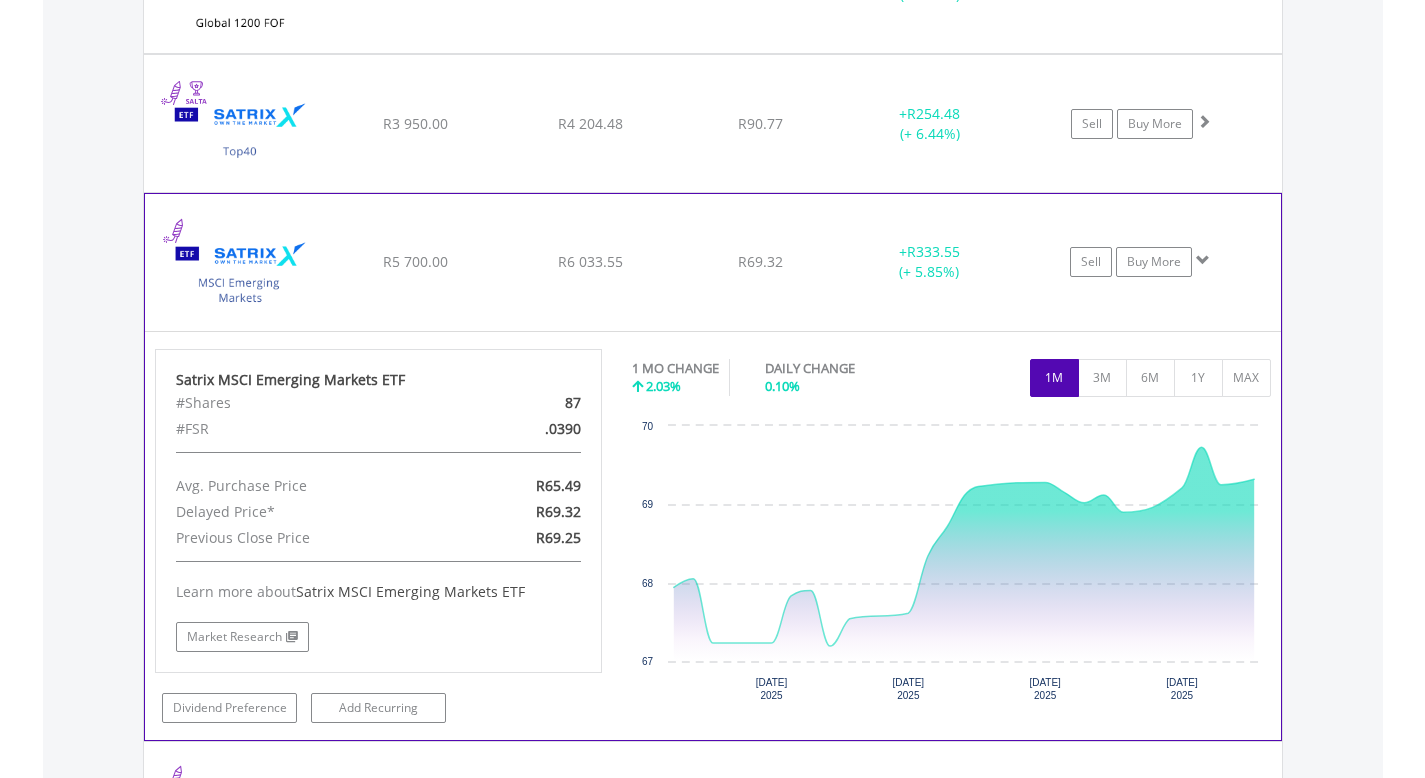 click on "﻿
Satrix MSCI Emerging Markets ETF
R5 700.00
R6 033.55
R69.32
+  R333.55 (+ 5.85%)
Sell
Buy More" at bounding box center (713, -154) 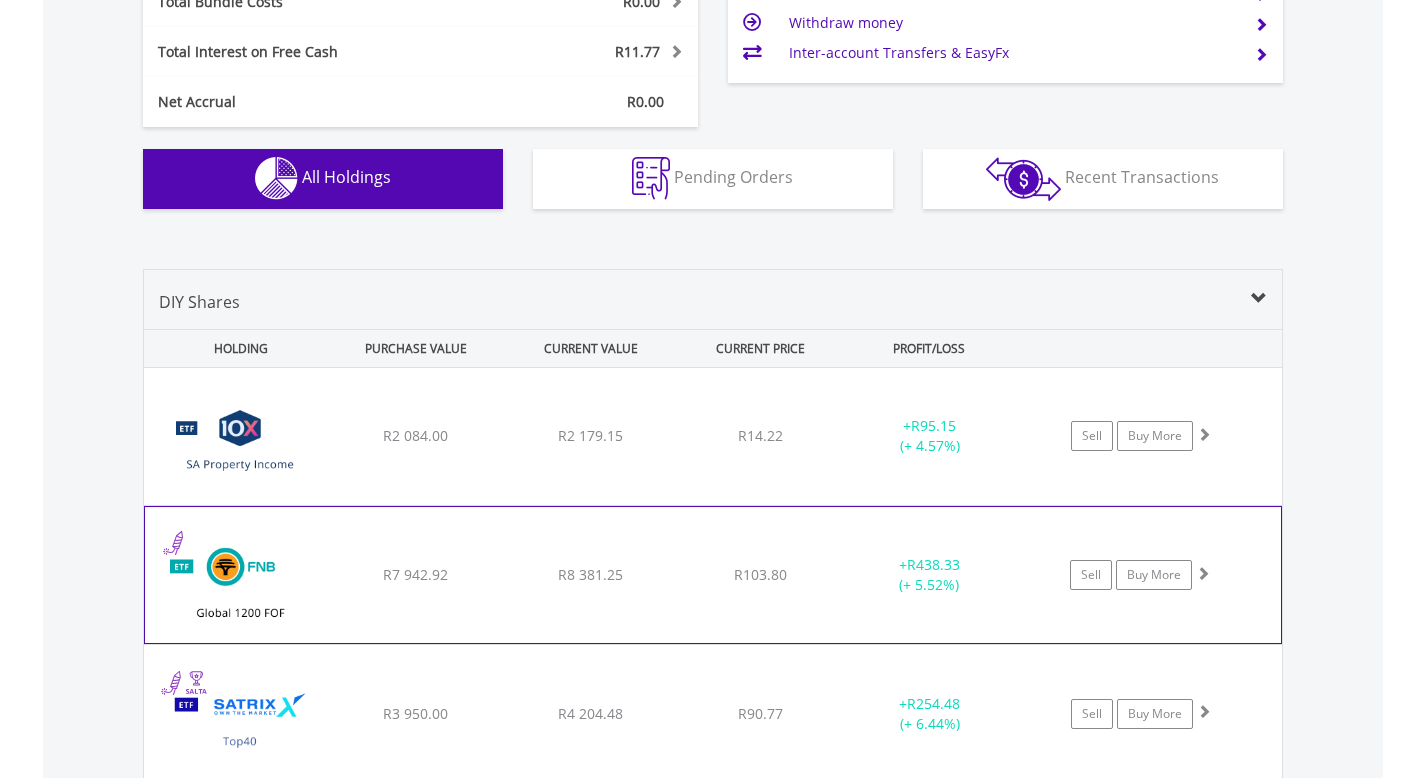 scroll, scrollTop: 1111, scrollLeft: 0, axis: vertical 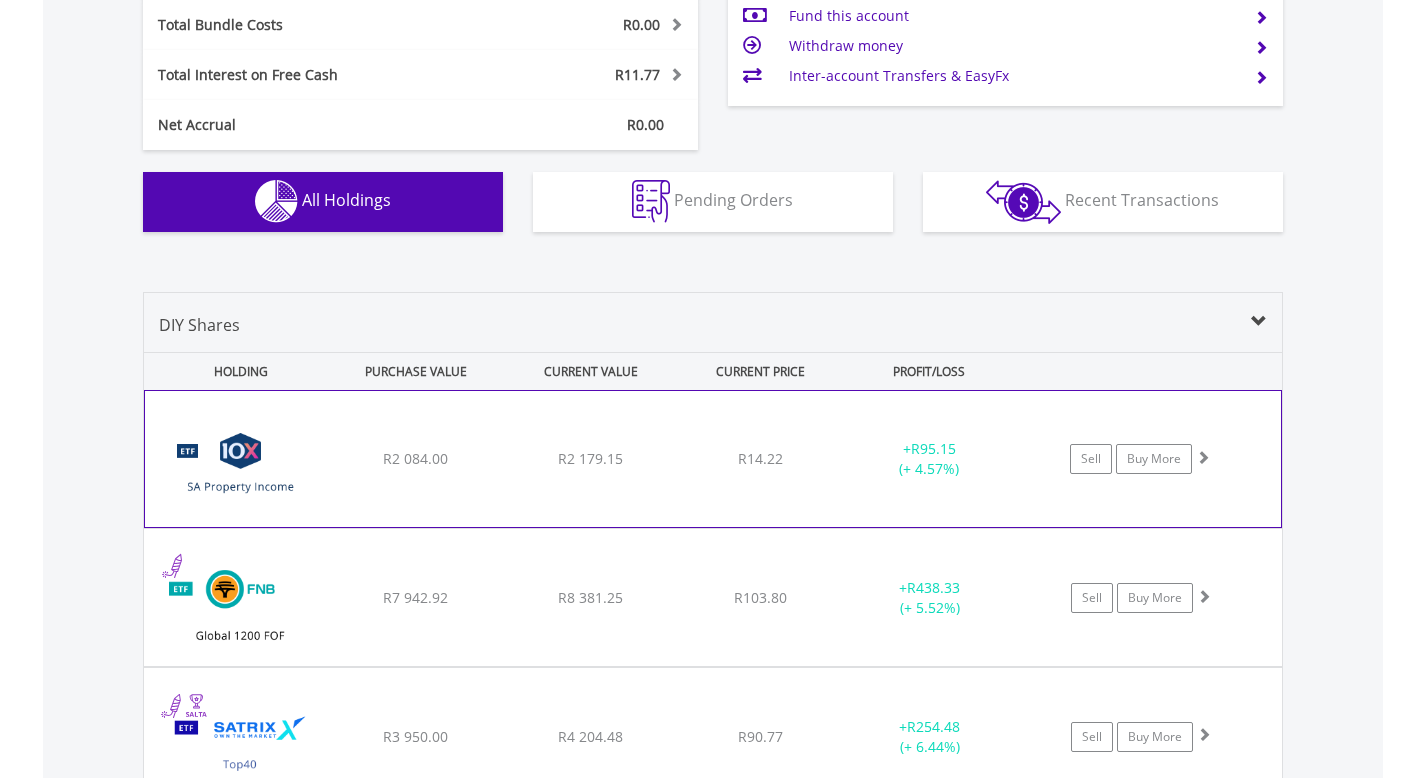 click at bounding box center (241, 469) 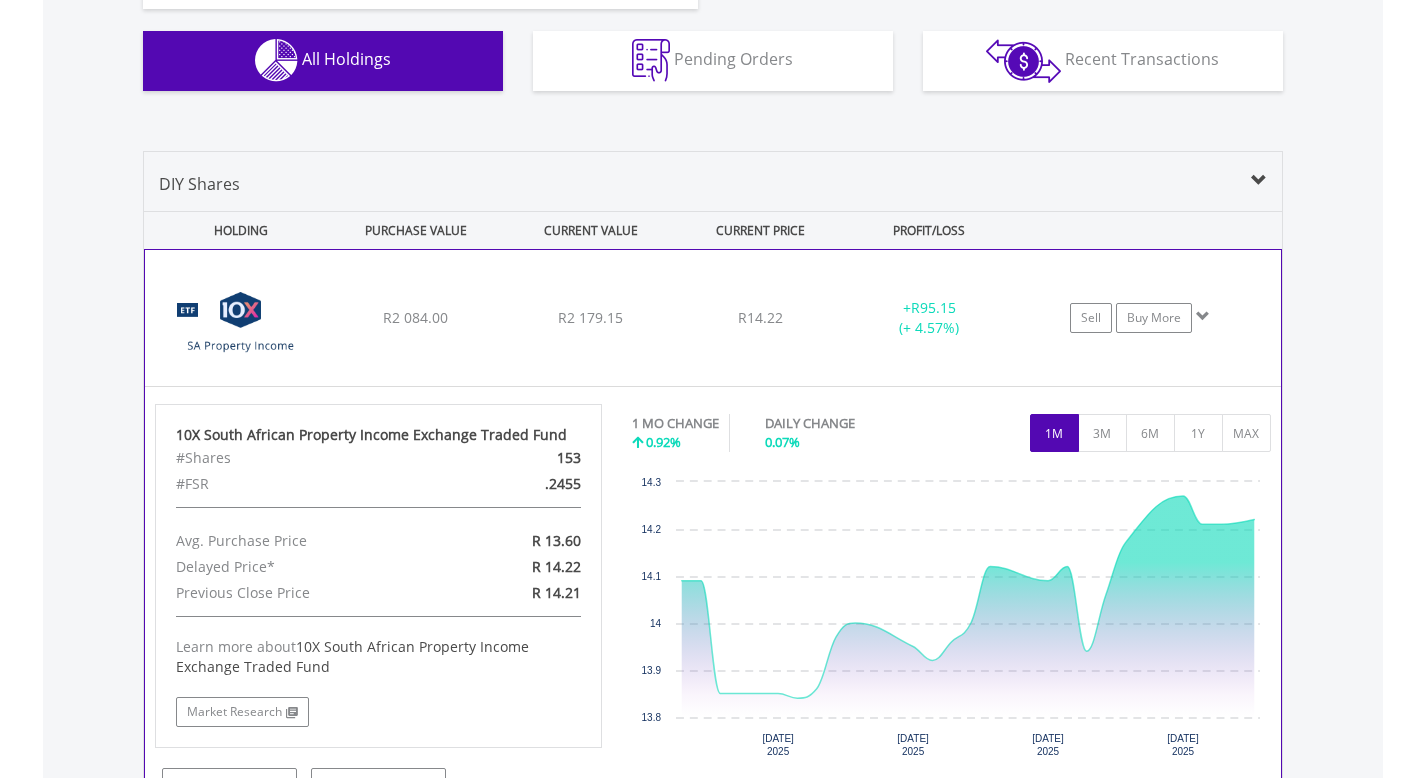 scroll, scrollTop: 1258, scrollLeft: 0, axis: vertical 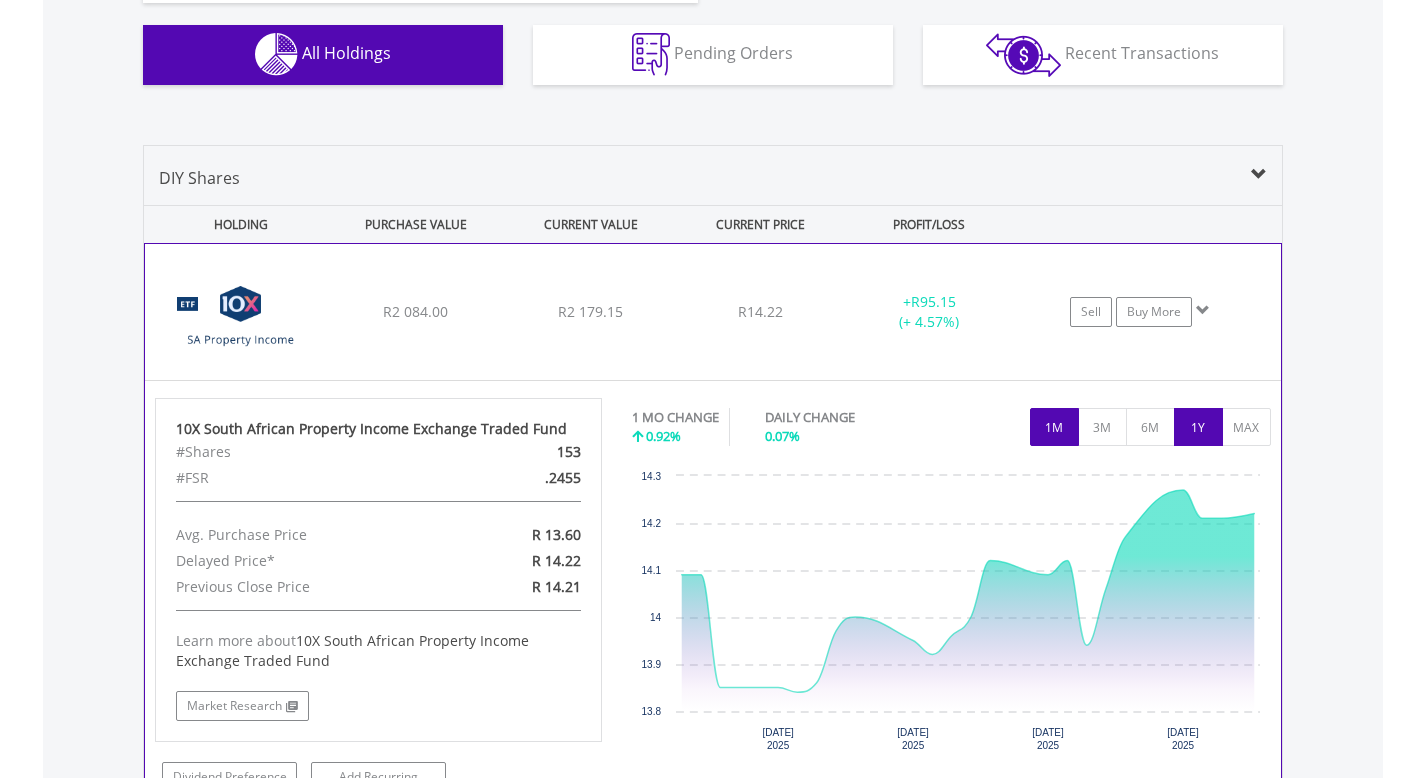 click on "1Y" at bounding box center [1198, 427] 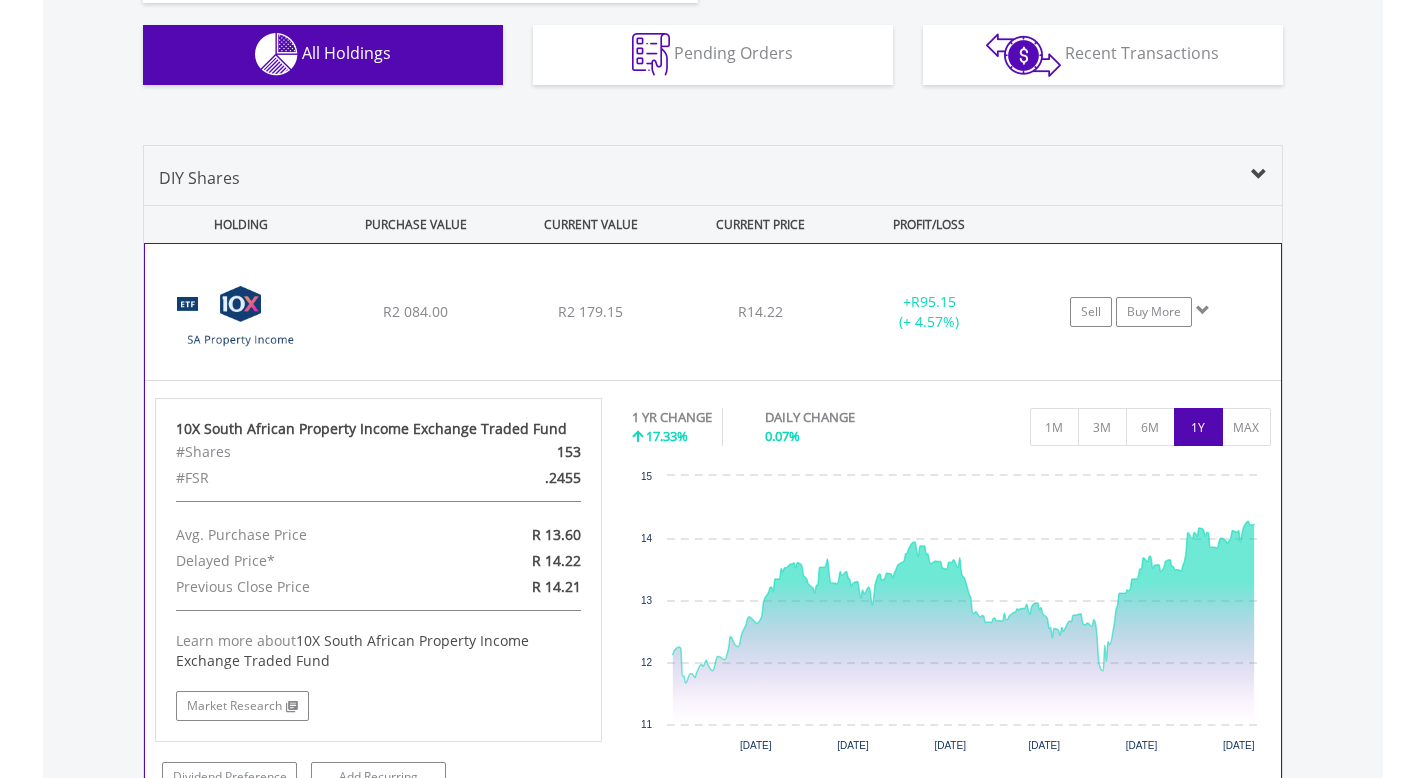 click on "﻿
10X South African Property Income Exchange Traded Fund
R2 084.00
R2 179.15
R14.22
+  R95.15 (+ 4.57%)
Sell
Buy More" at bounding box center (713, 312) 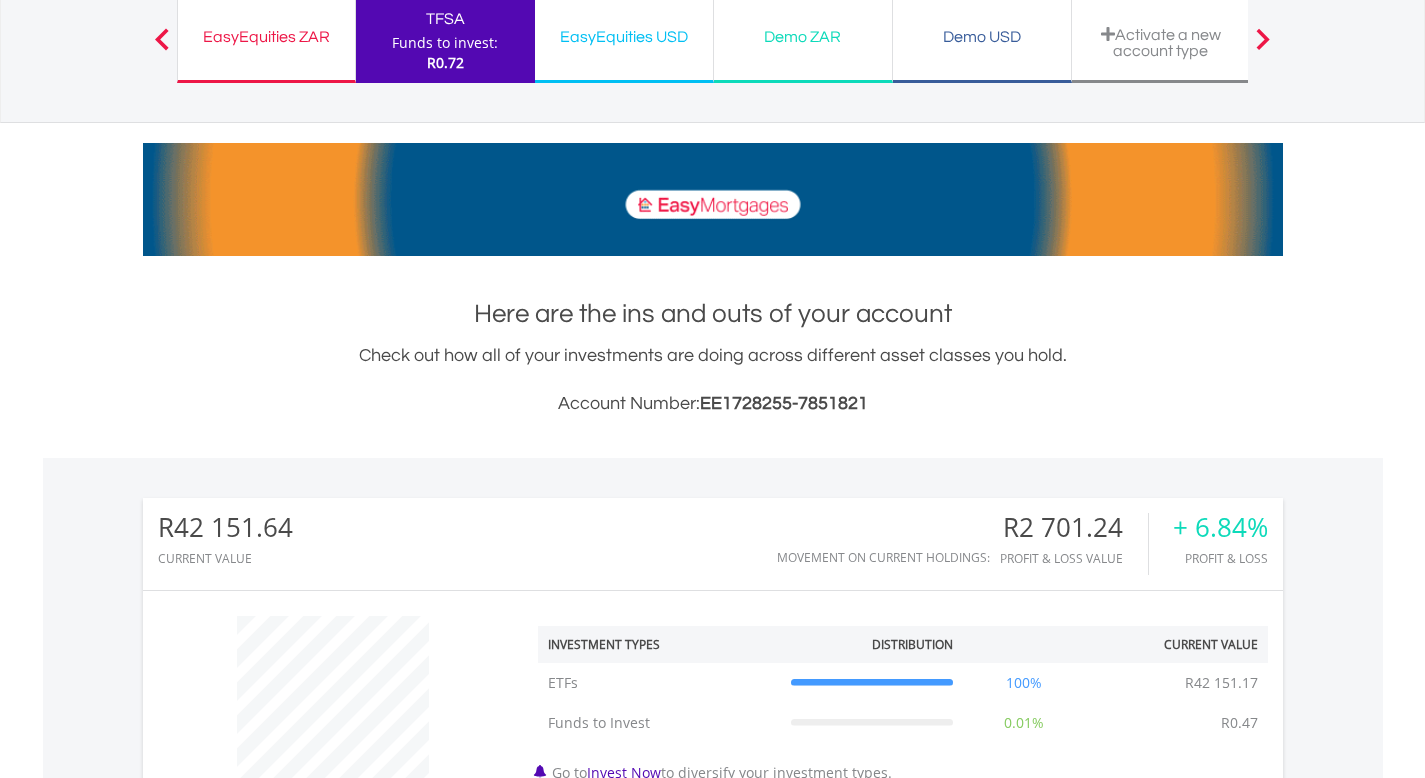 scroll, scrollTop: 0, scrollLeft: 0, axis: both 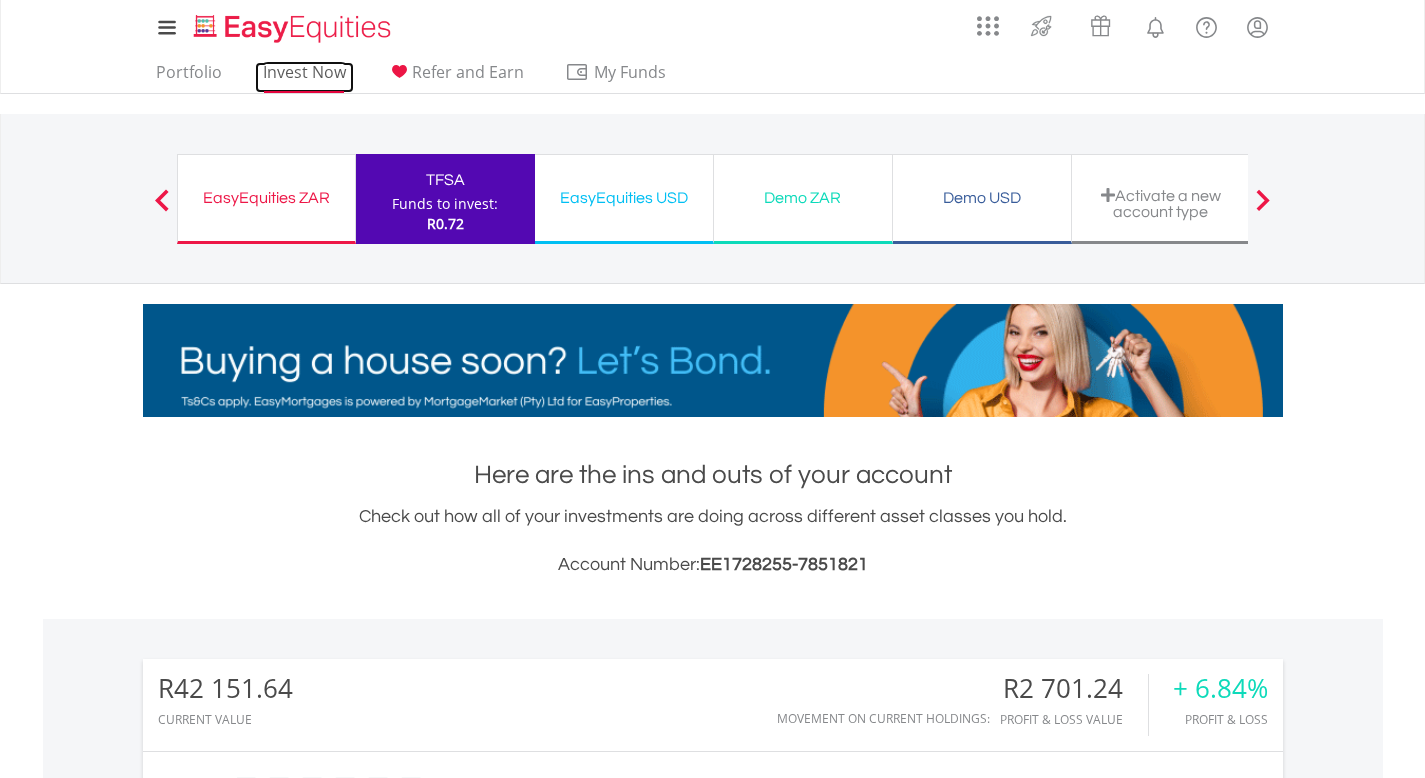 click on "Invest Now" at bounding box center (304, 77) 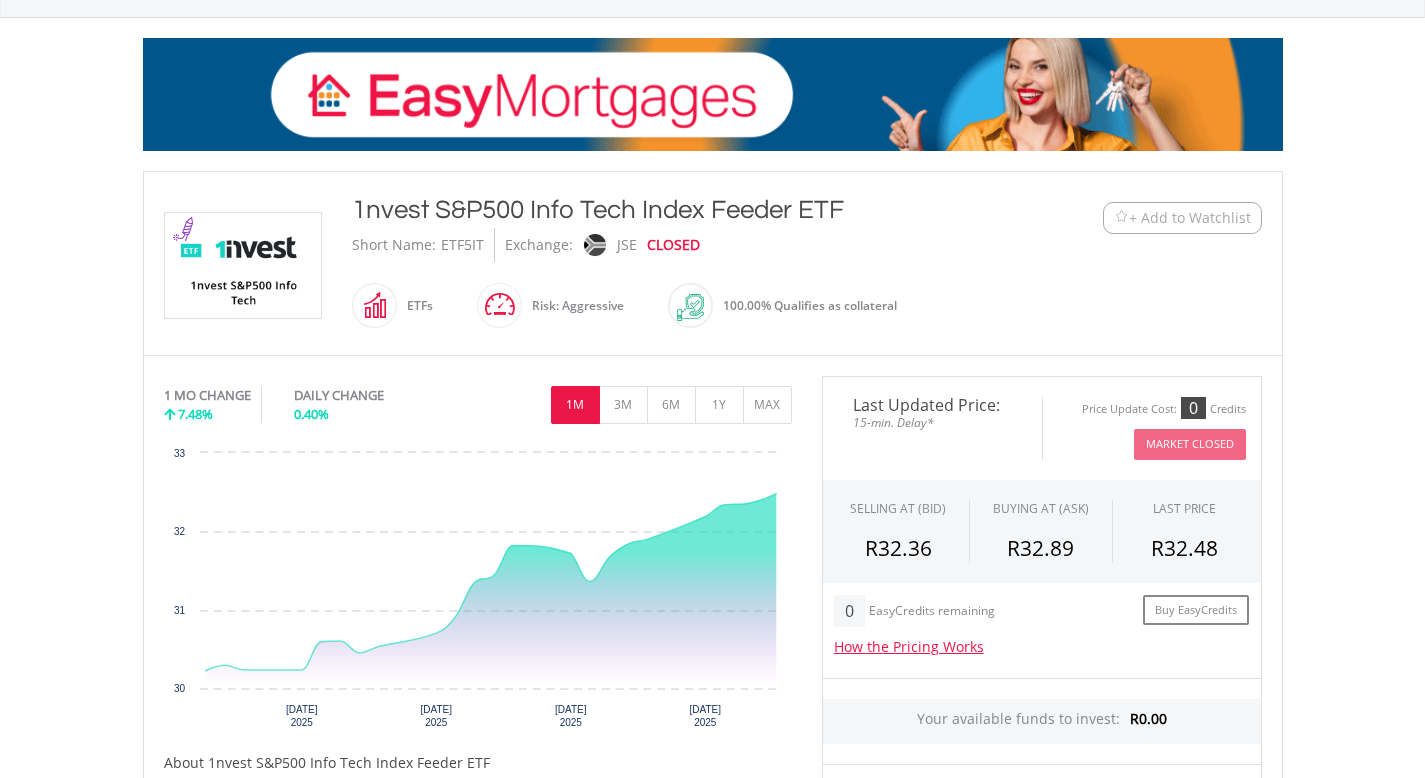 scroll, scrollTop: 267, scrollLeft: 0, axis: vertical 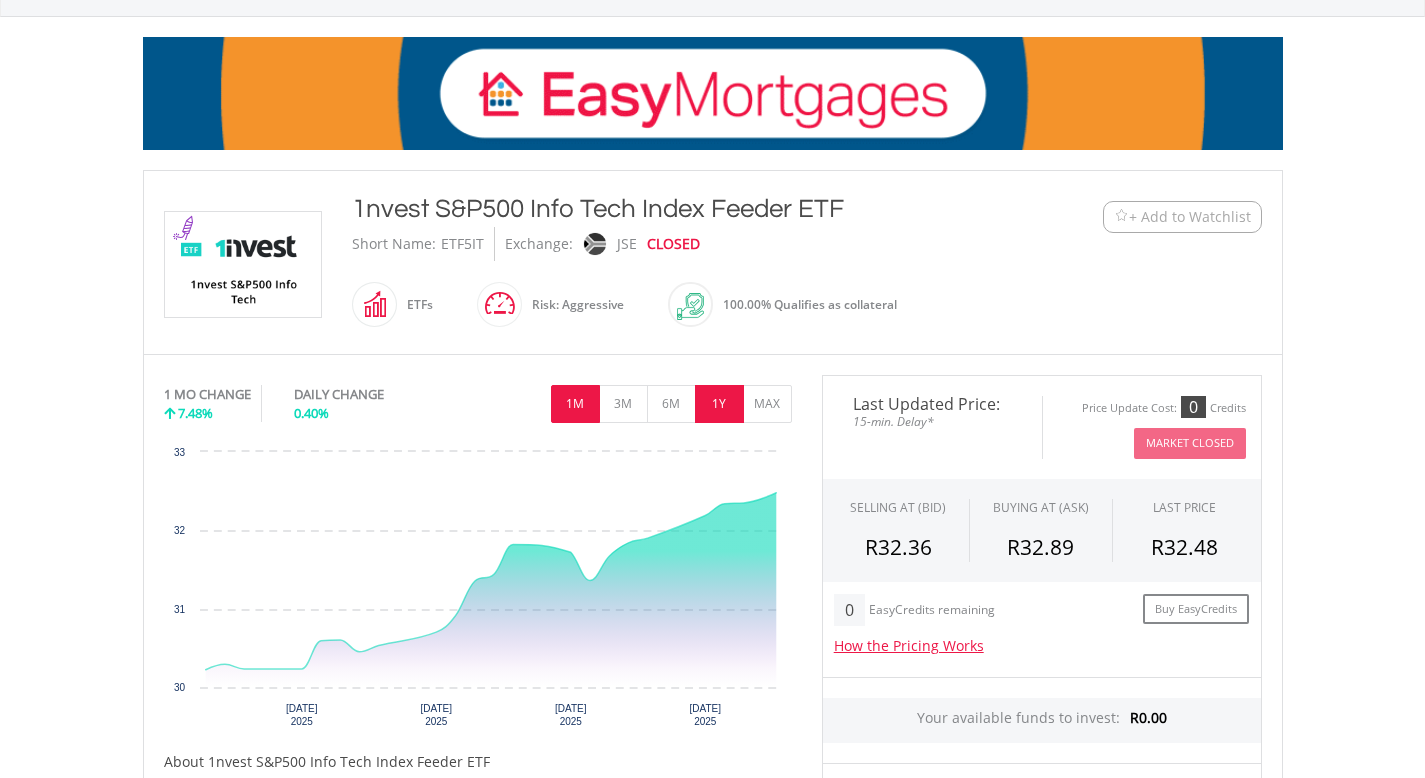 click on "1Y" at bounding box center (719, 404) 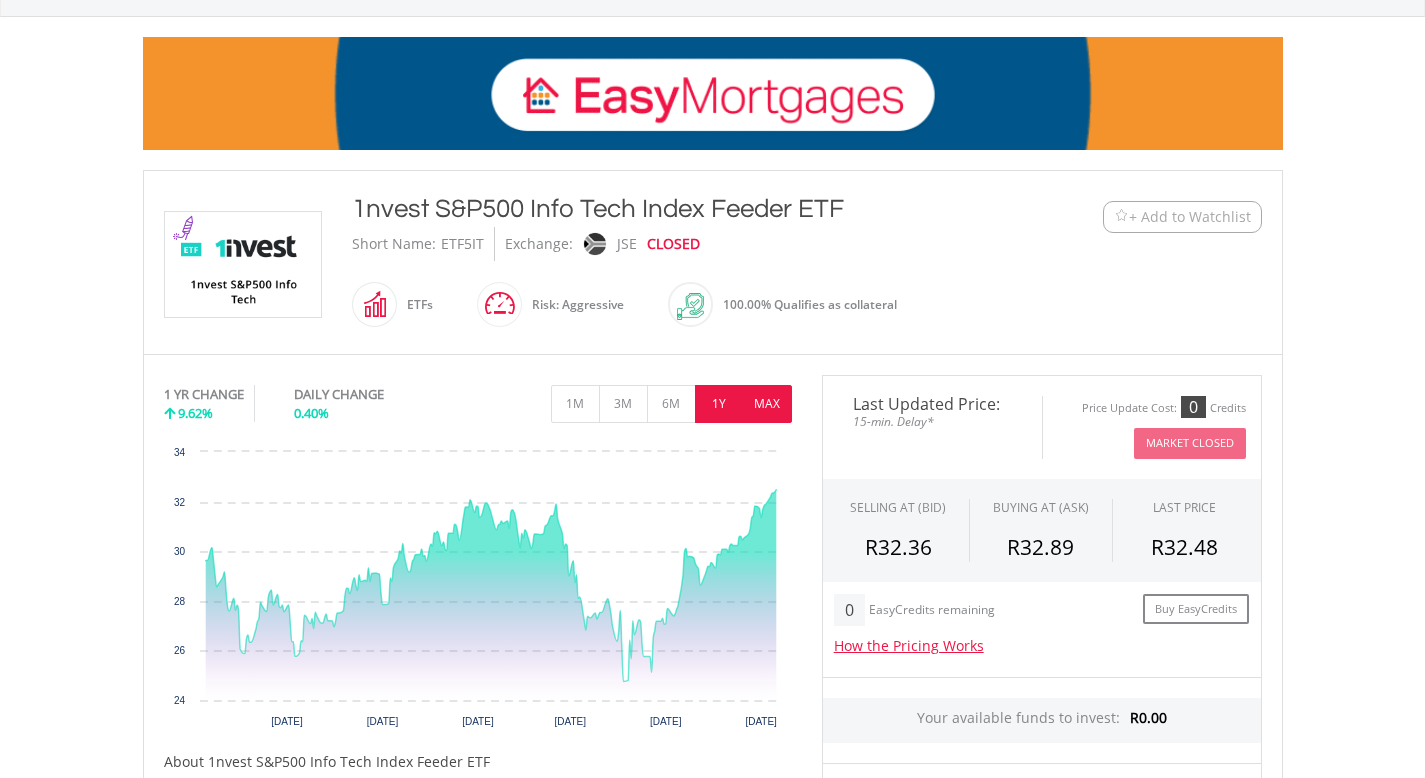 click on "MAX" at bounding box center (767, 404) 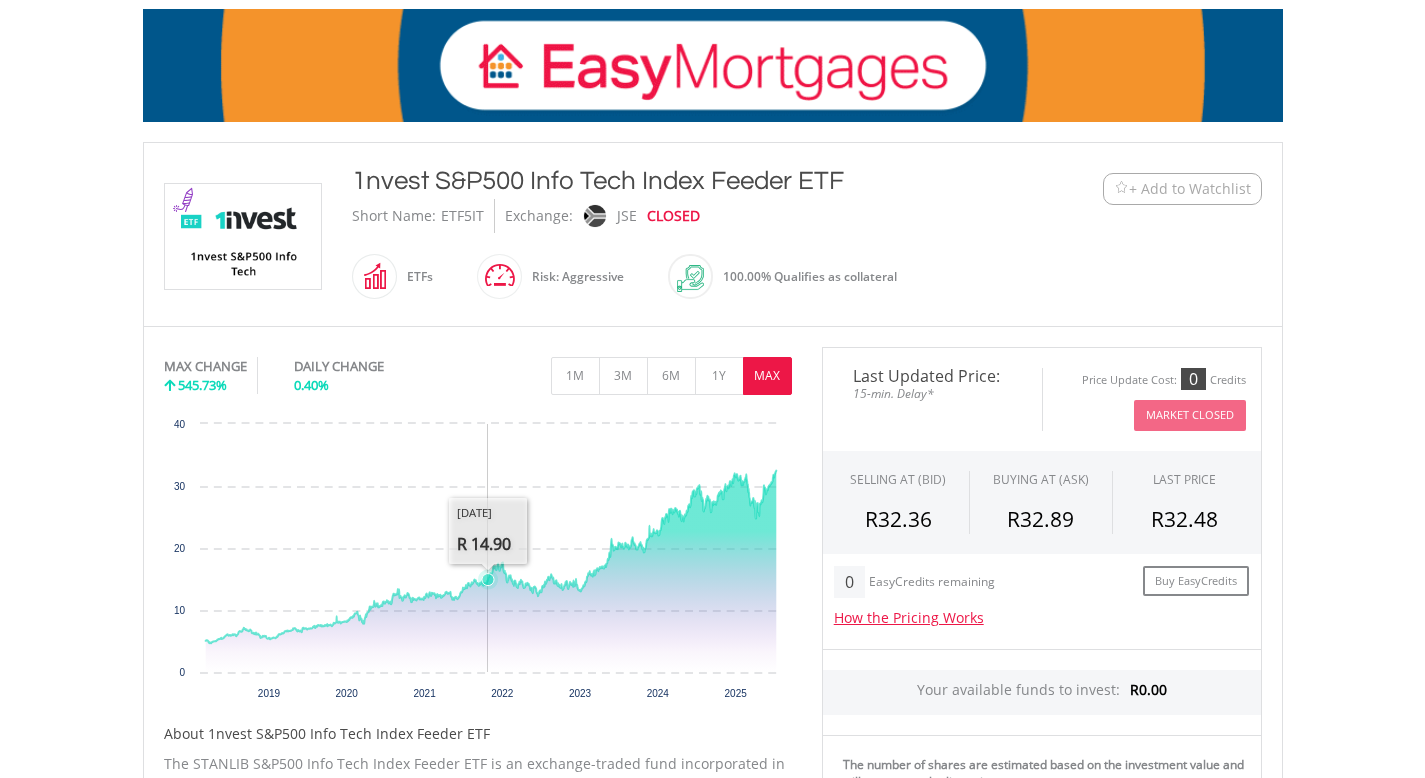 scroll, scrollTop: 296, scrollLeft: 0, axis: vertical 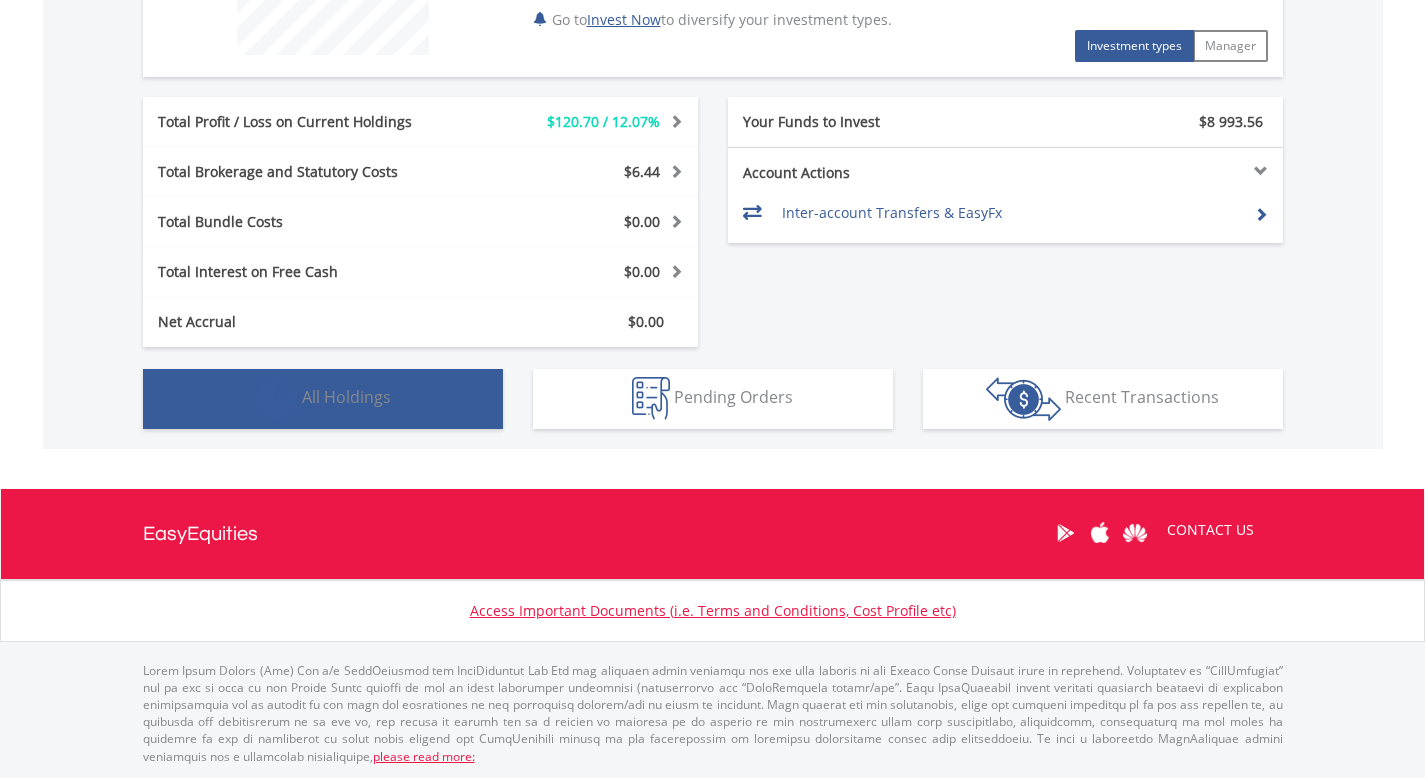 click on "Holdings
All Holdings" at bounding box center [323, 399] 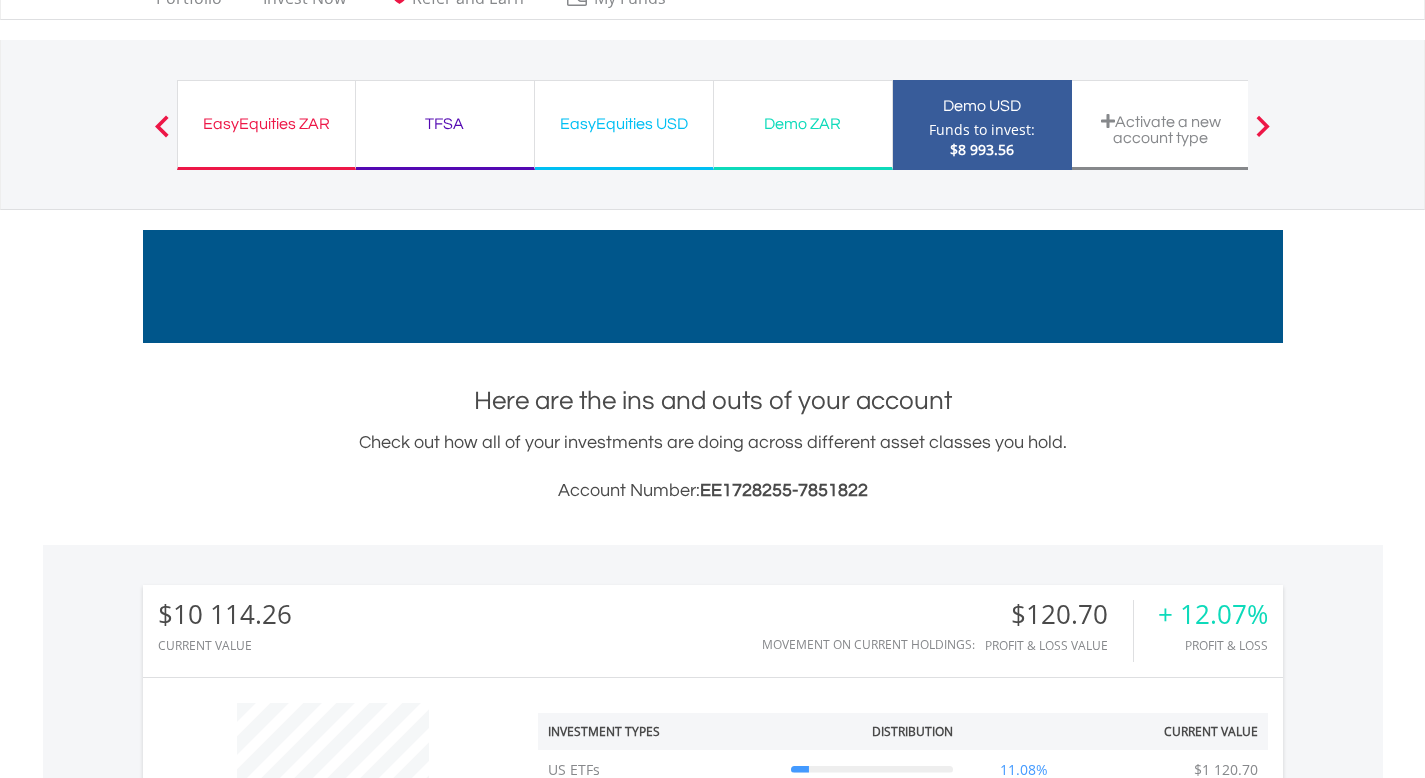 scroll, scrollTop: 0, scrollLeft: 0, axis: both 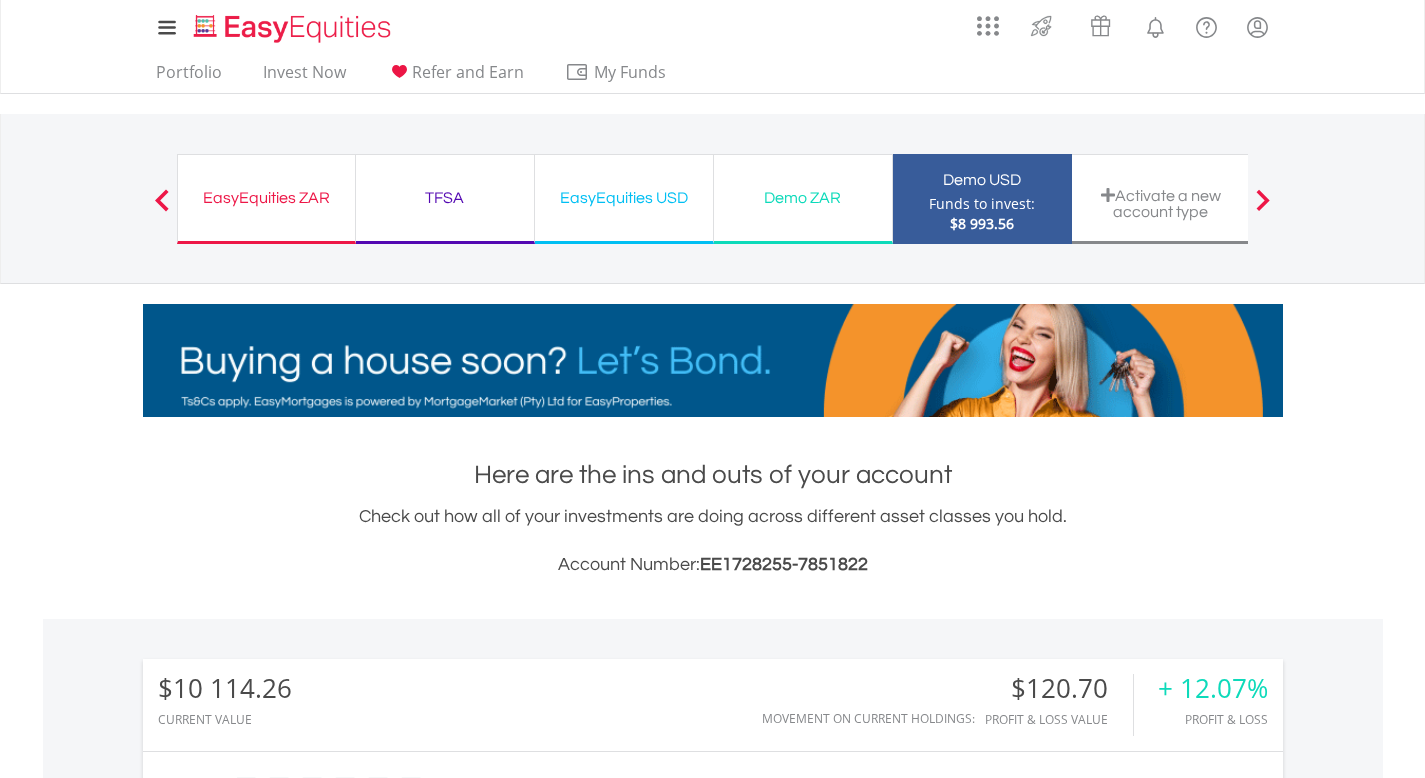 click on "Demo ZAR" at bounding box center (803, 198) 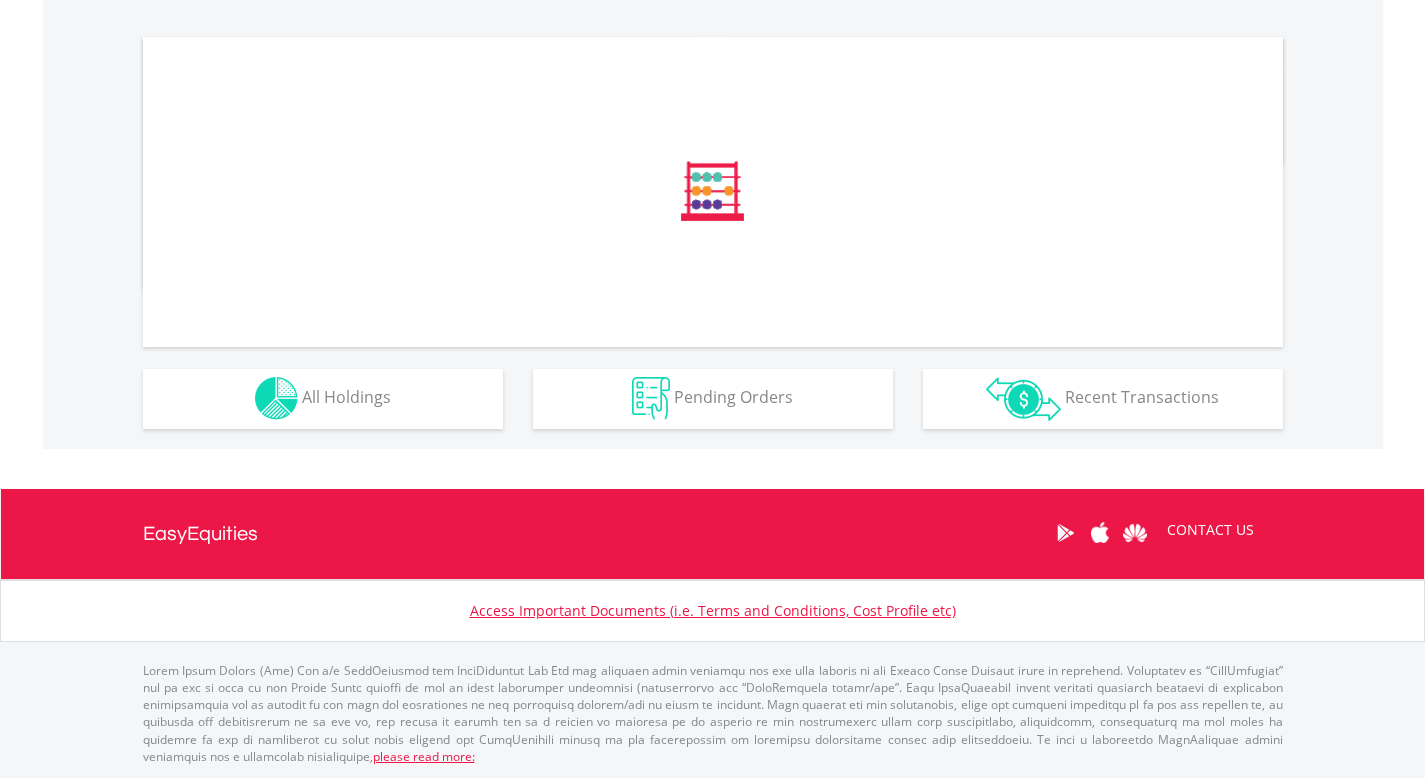 scroll, scrollTop: 623, scrollLeft: 0, axis: vertical 